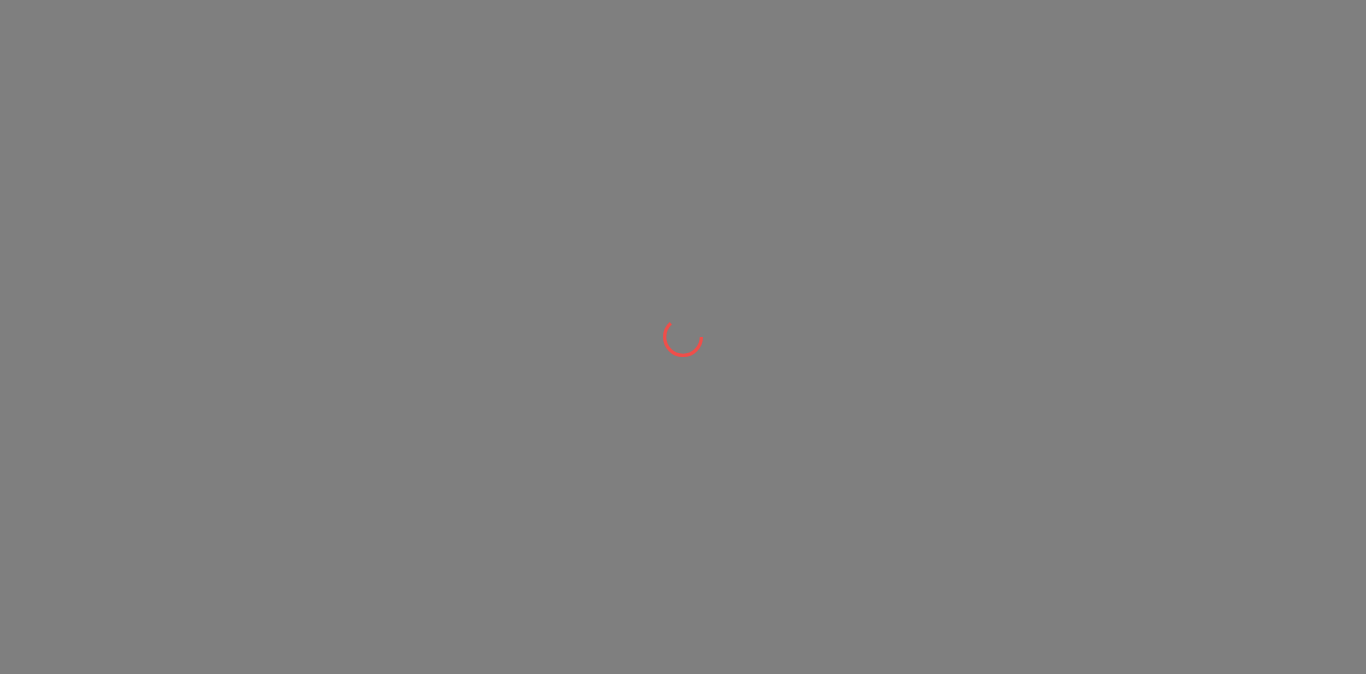 scroll, scrollTop: 0, scrollLeft: 0, axis: both 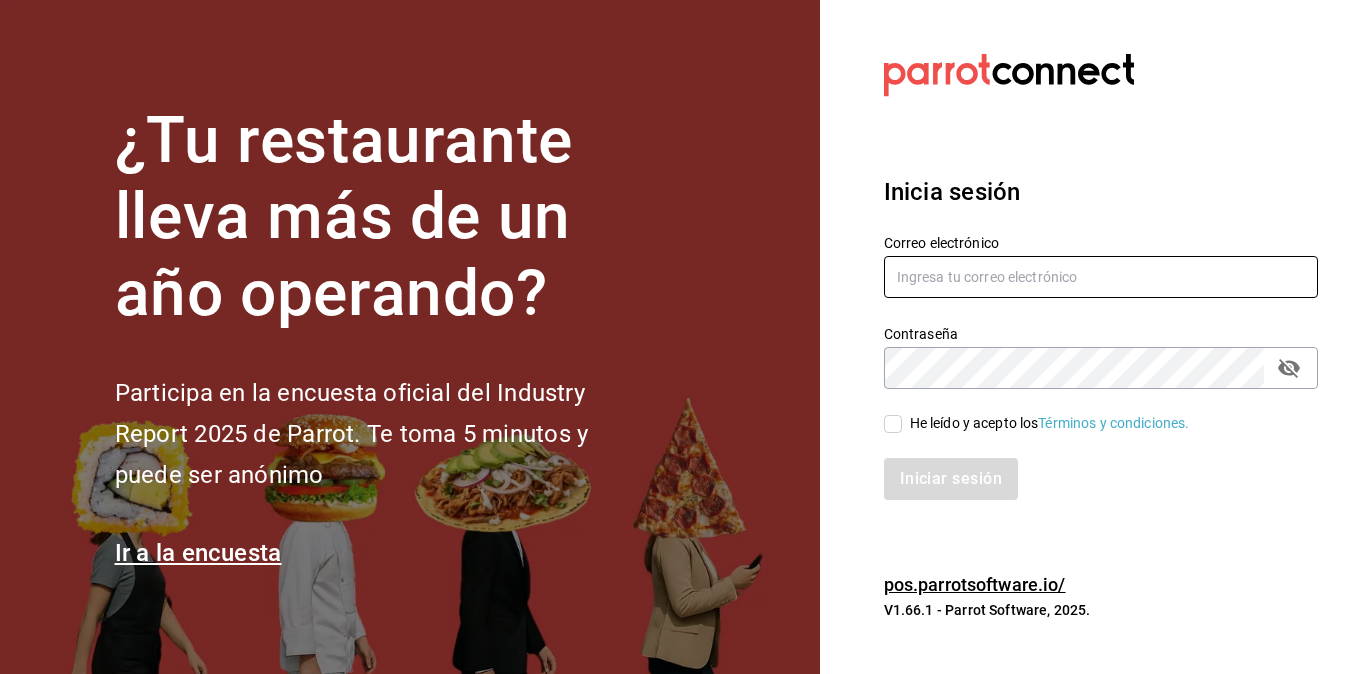 type on "mochomos.palmas@grupocosteno.com" 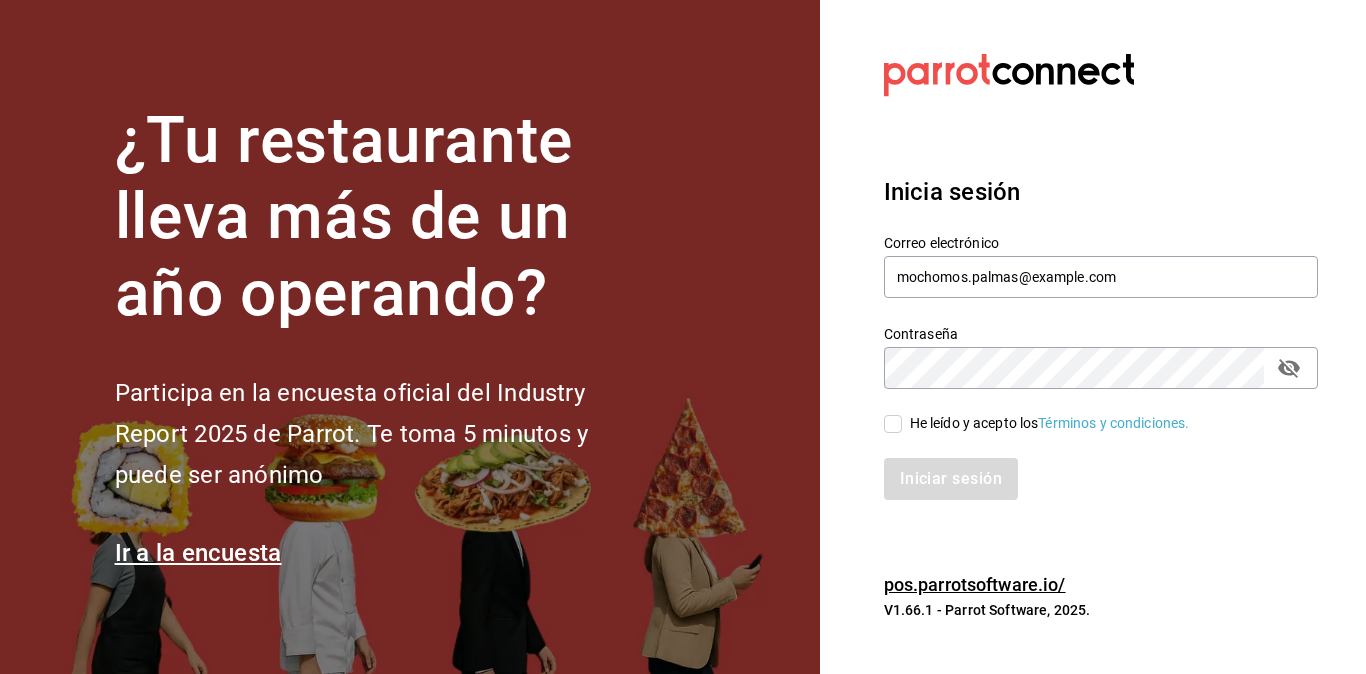 click on "He leído y acepto los  Términos y condiciones." at bounding box center [893, 424] 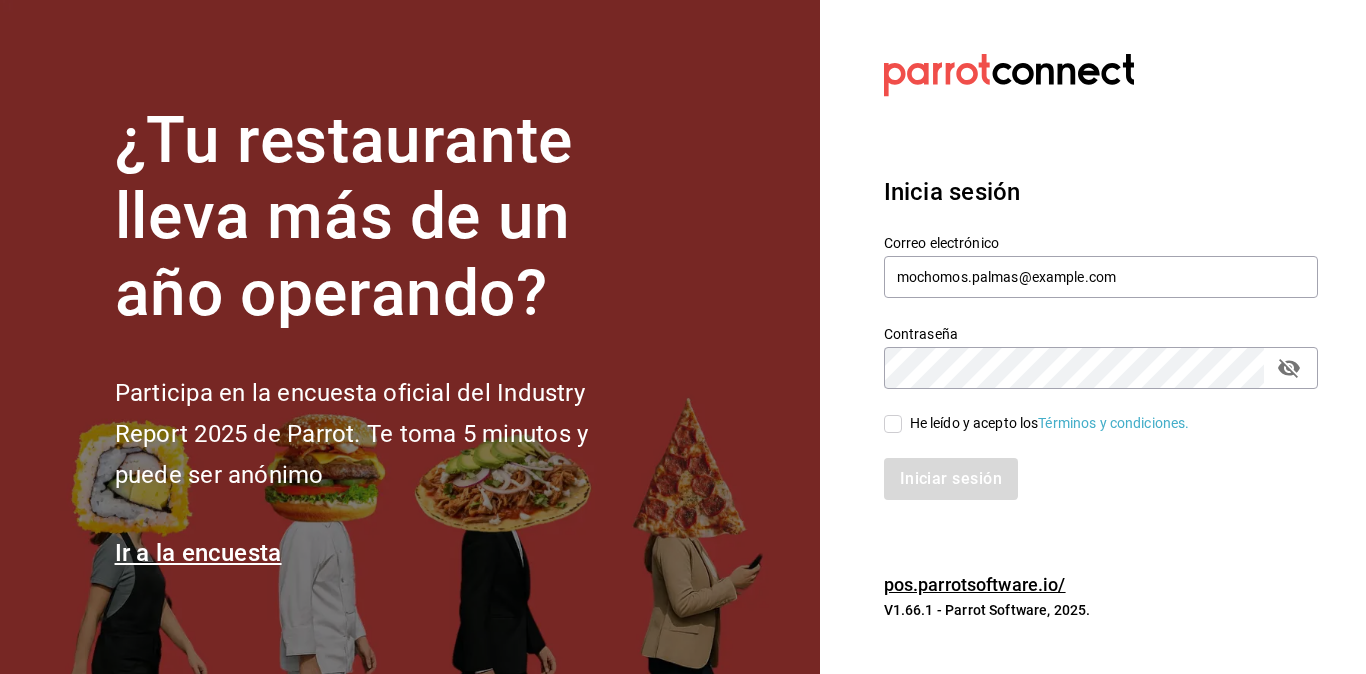 checkbox on "true" 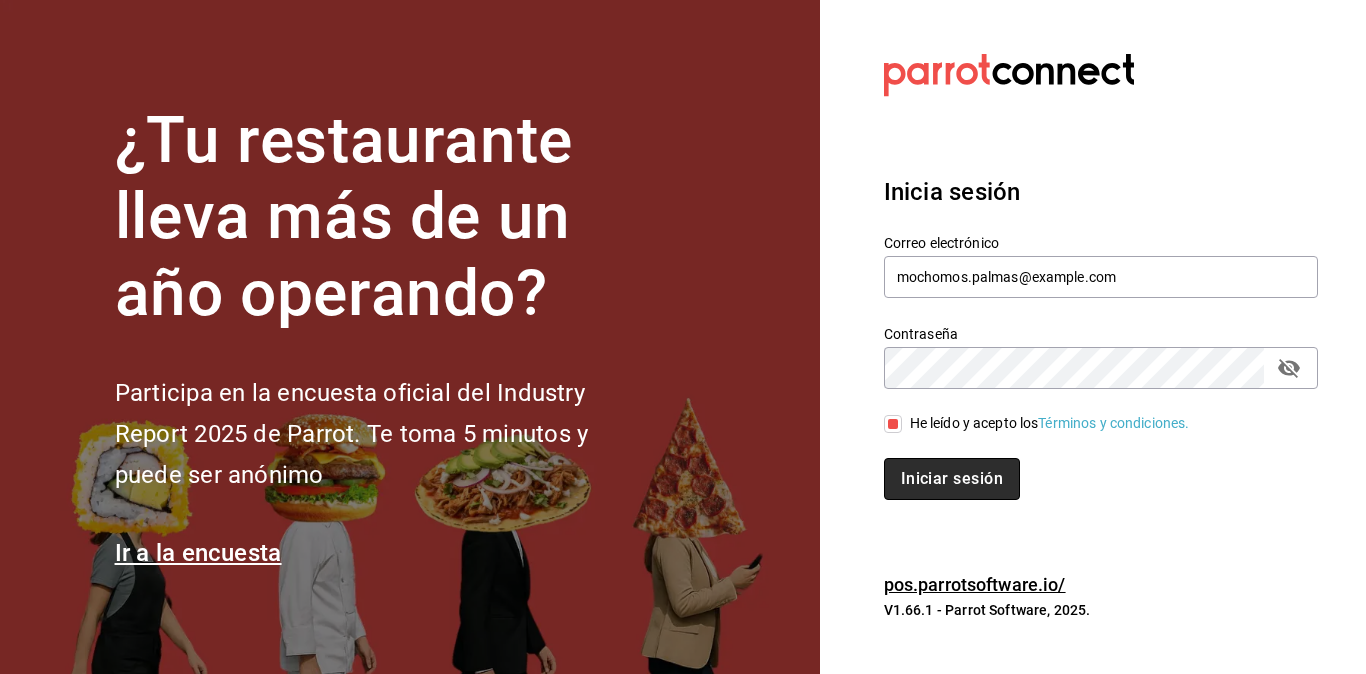 click on "Iniciar sesión" at bounding box center (952, 479) 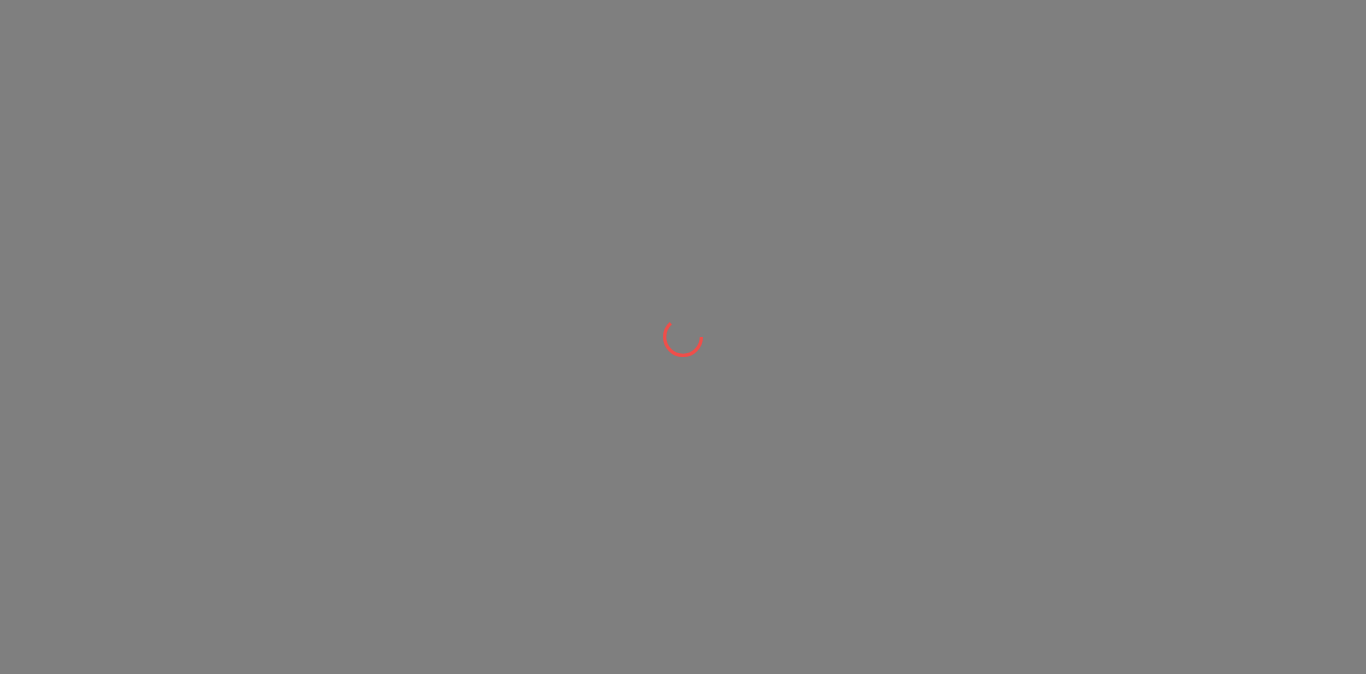 scroll, scrollTop: 0, scrollLeft: 0, axis: both 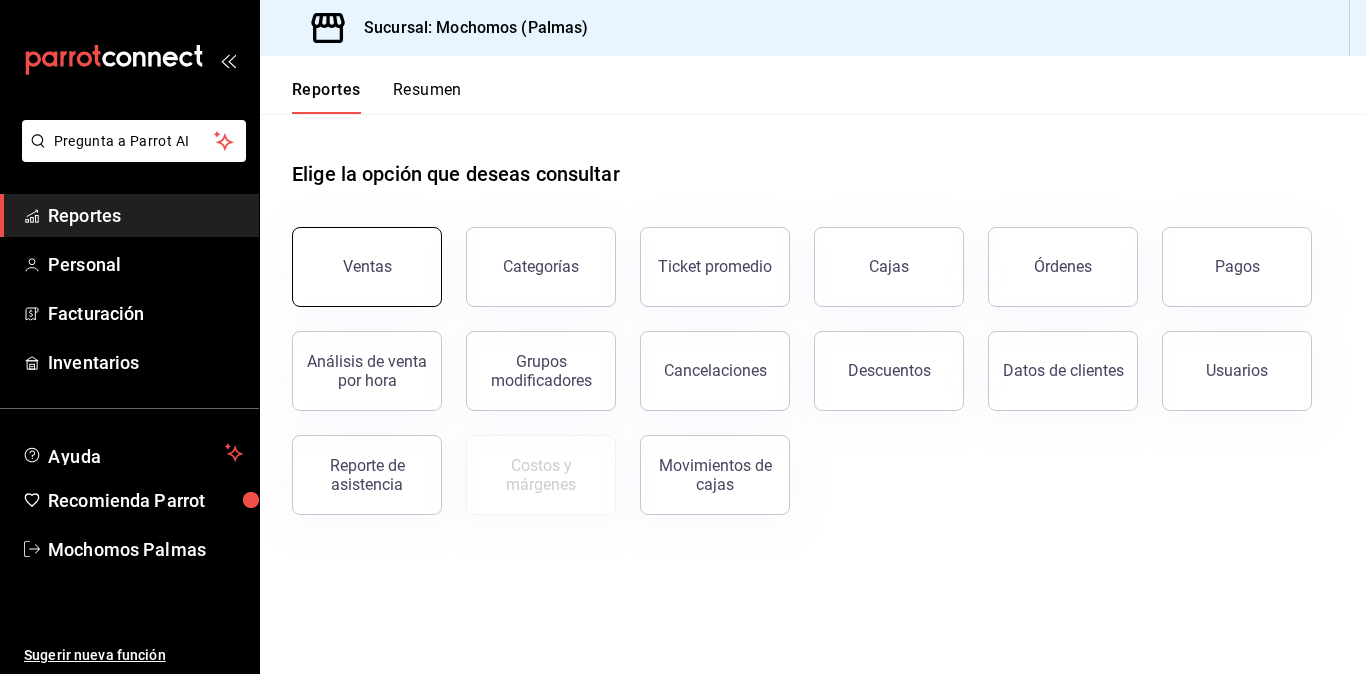click on "Ventas" at bounding box center [367, 266] 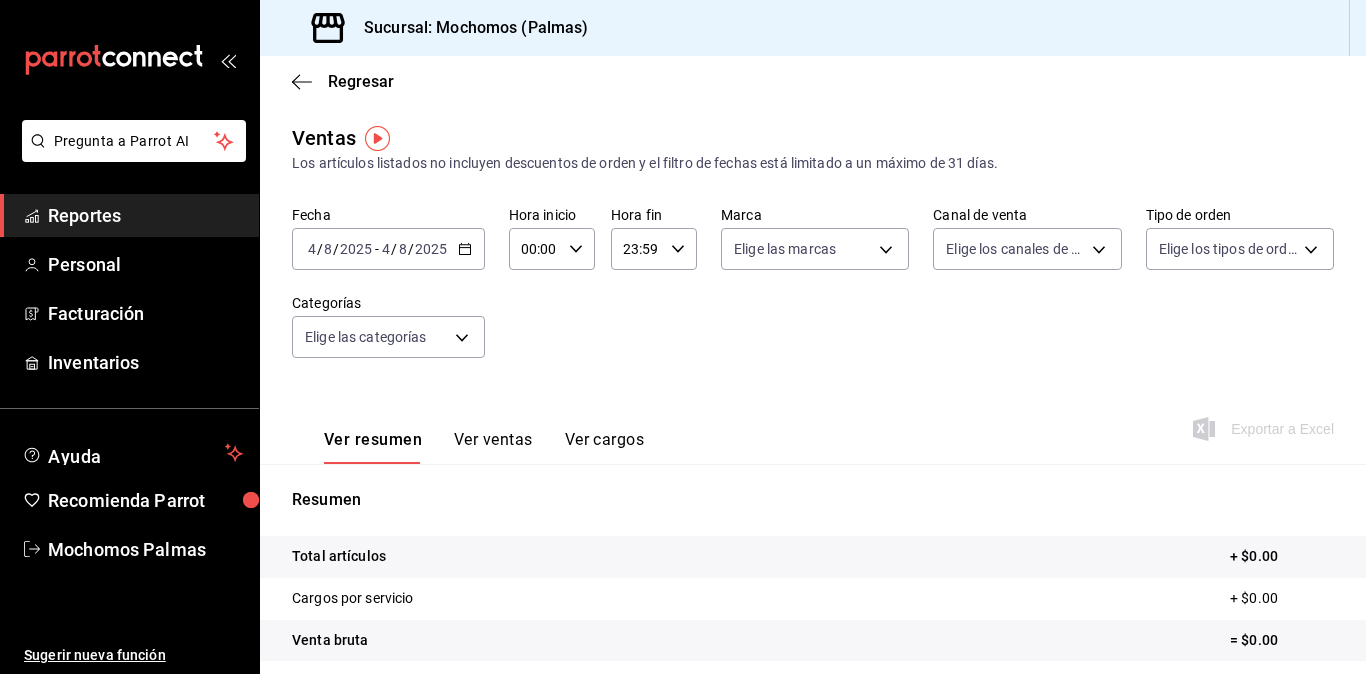 click 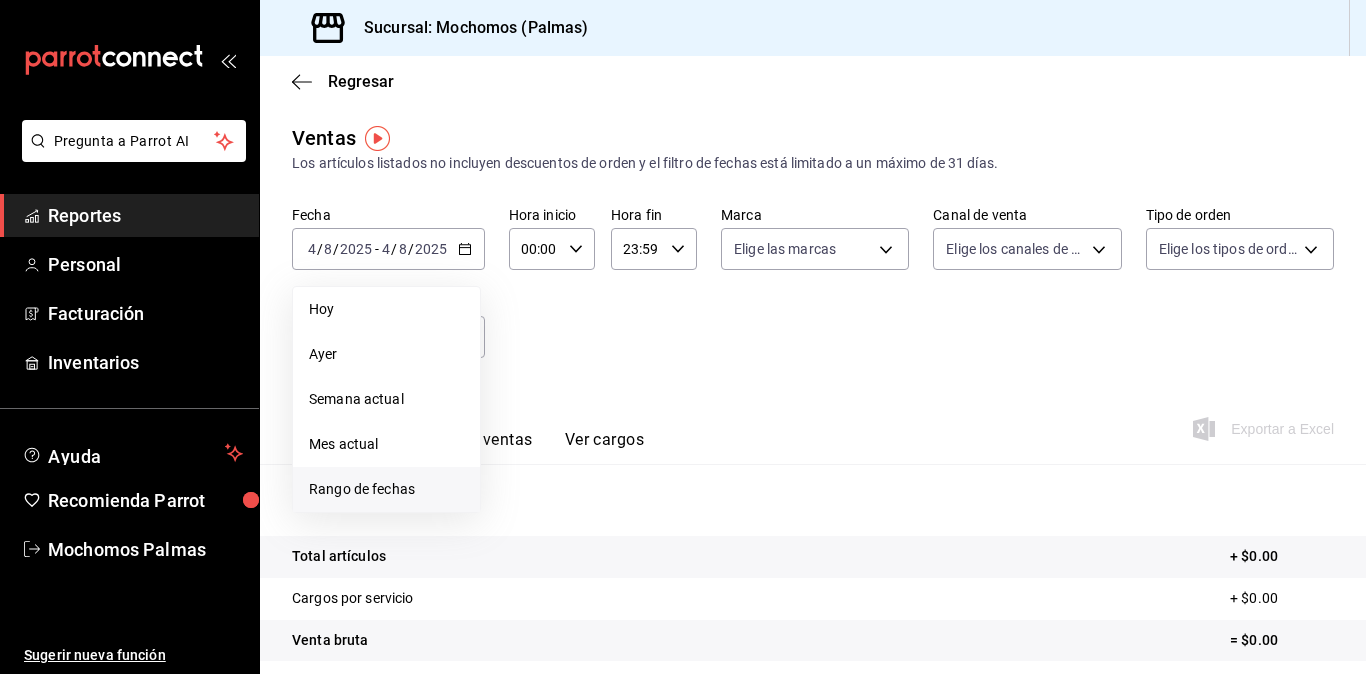 click on "Rango de fechas" at bounding box center (386, 489) 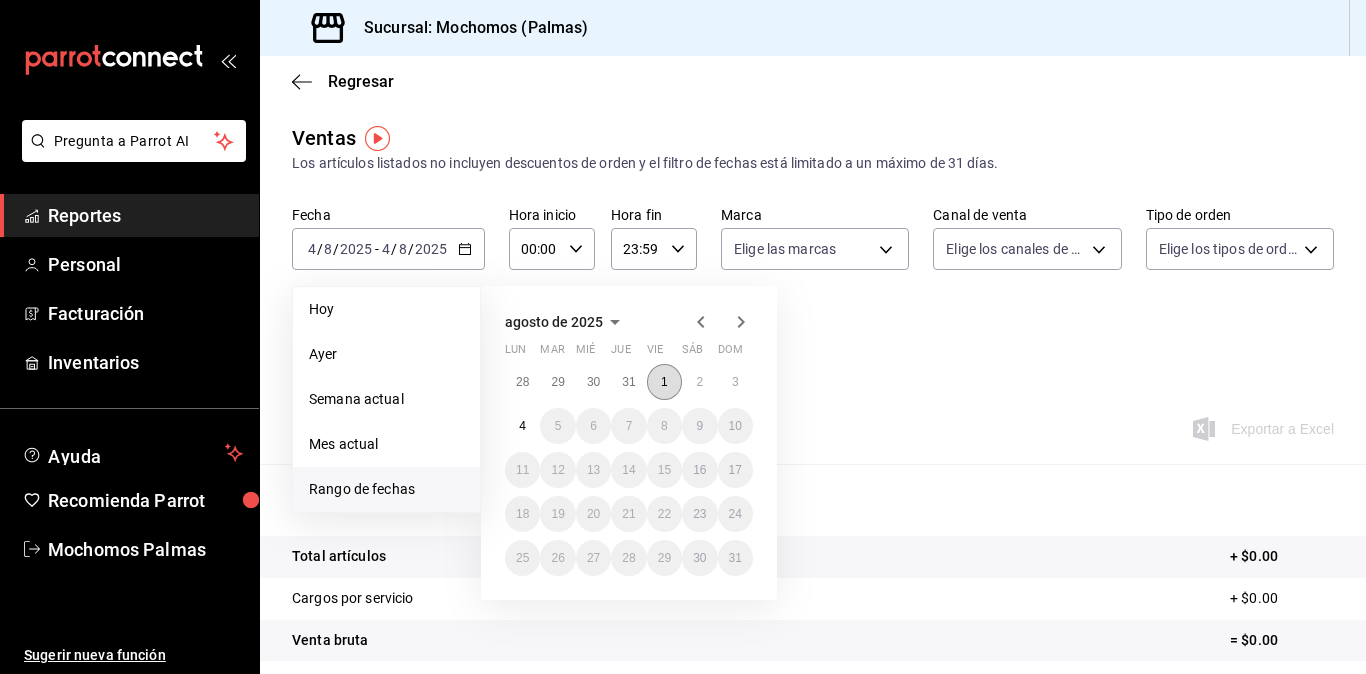 click on "1" at bounding box center [664, 382] 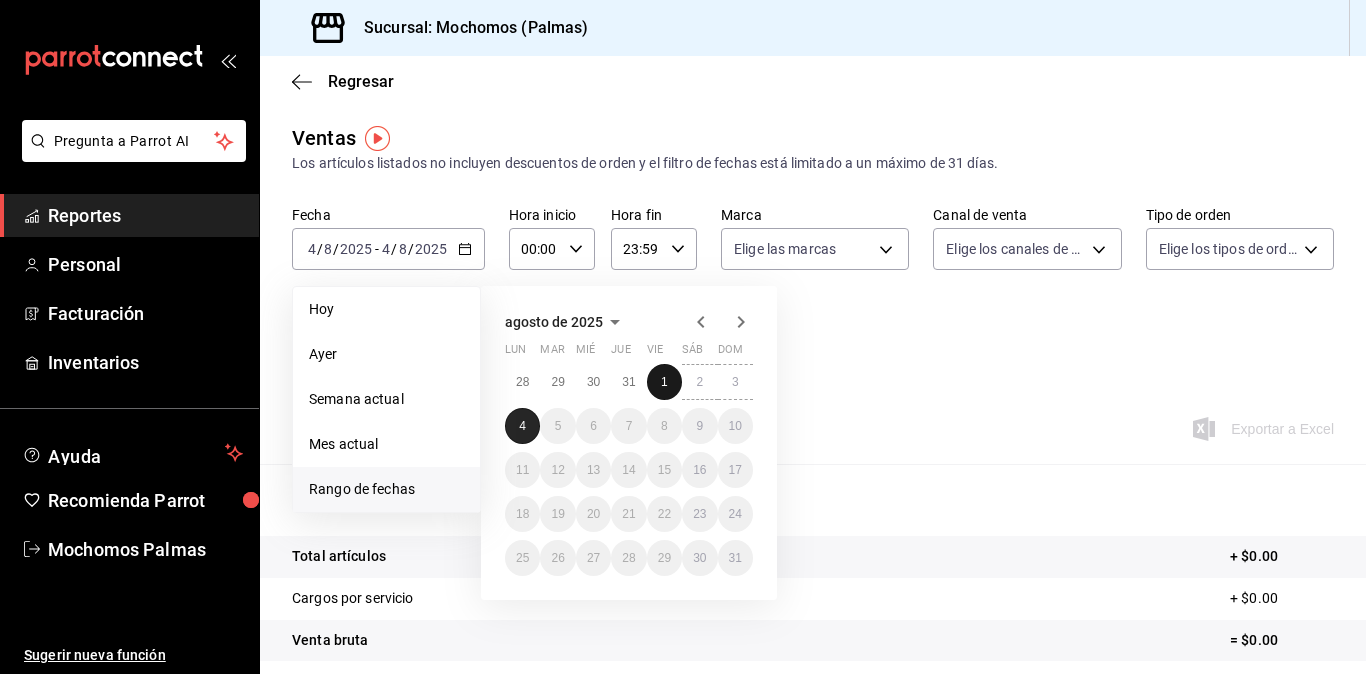 drag, startPoint x: 668, startPoint y: 396, endPoint x: 525, endPoint y: 436, distance: 148.48906 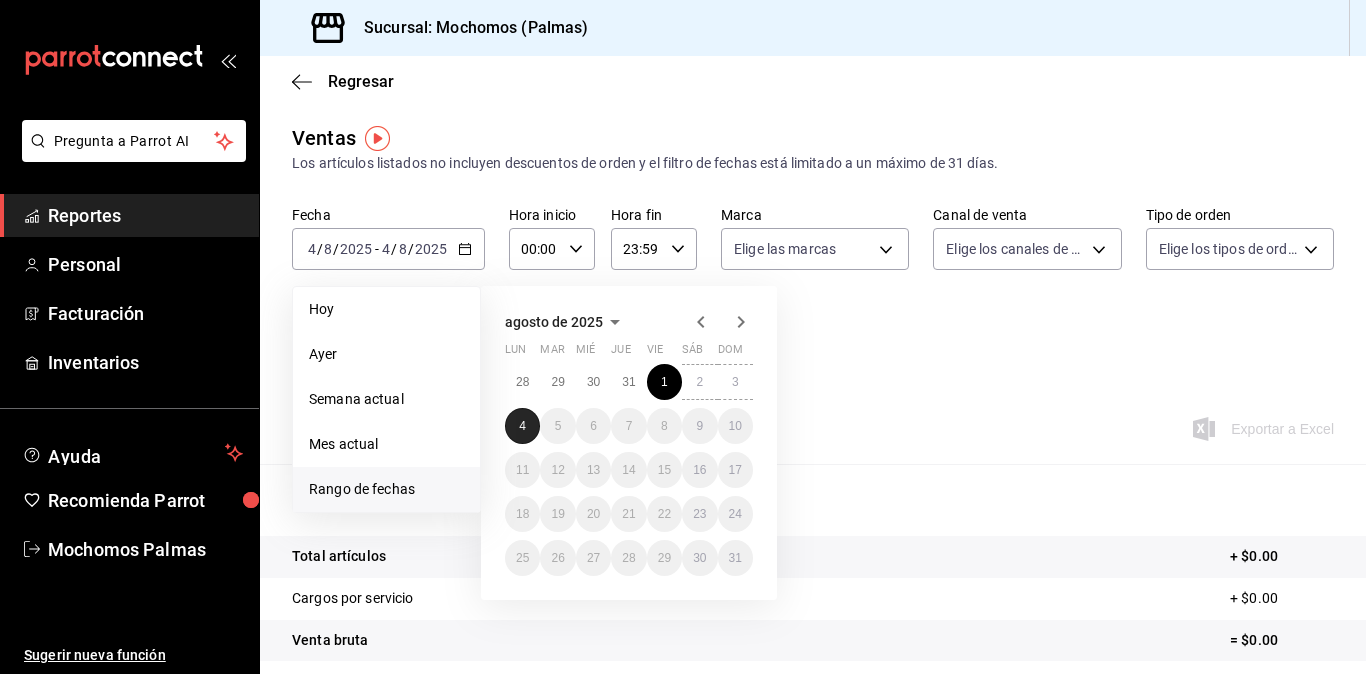 click on "4" at bounding box center (522, 426) 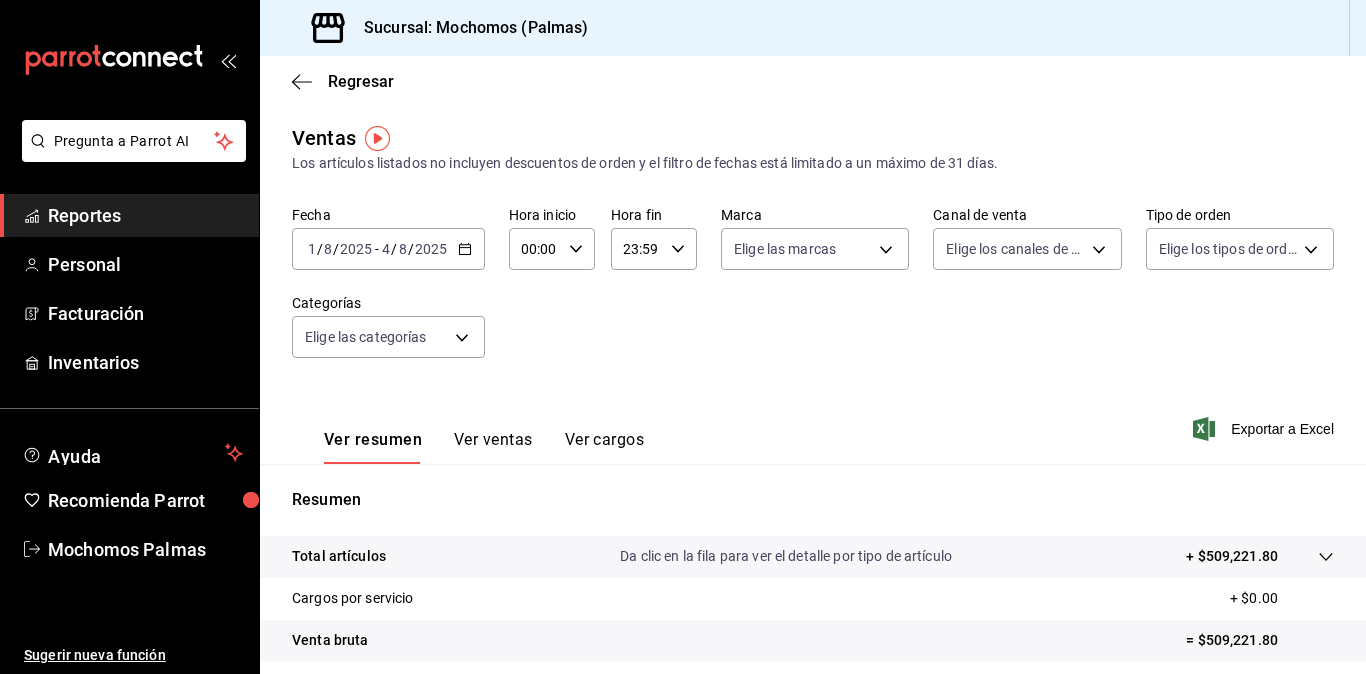 click 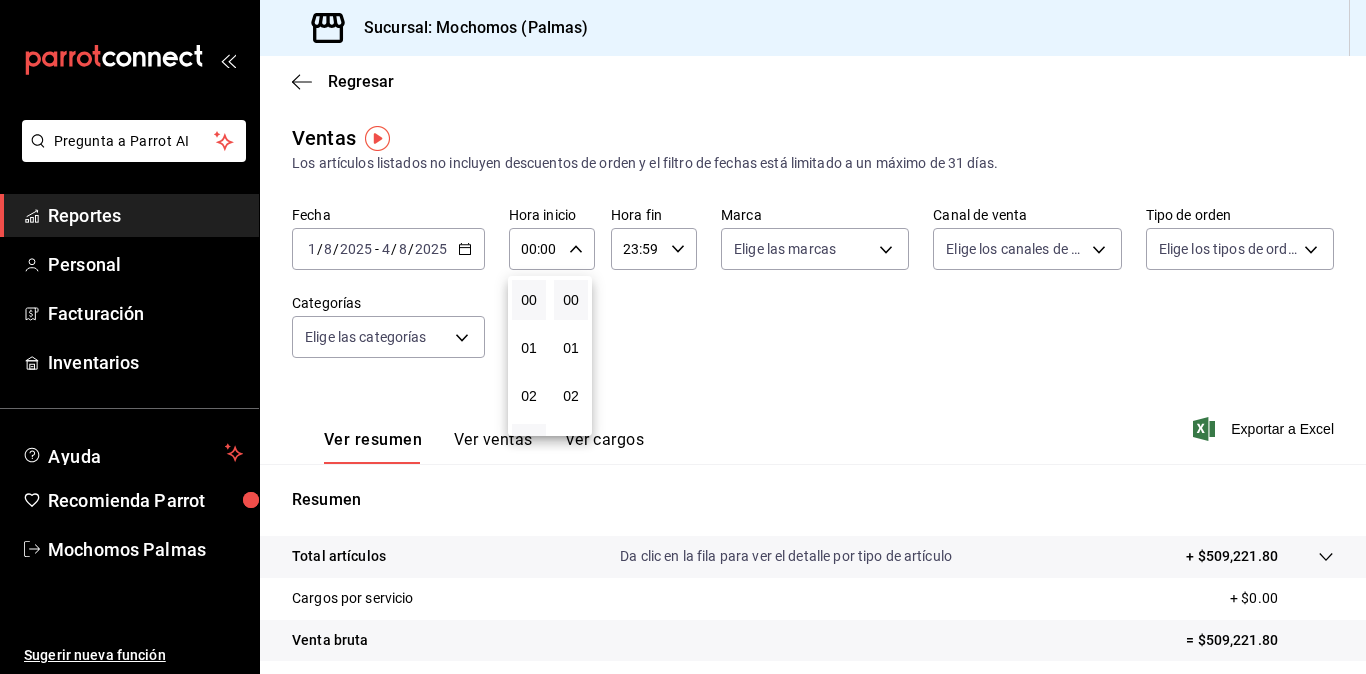 click on "03" at bounding box center [529, 444] 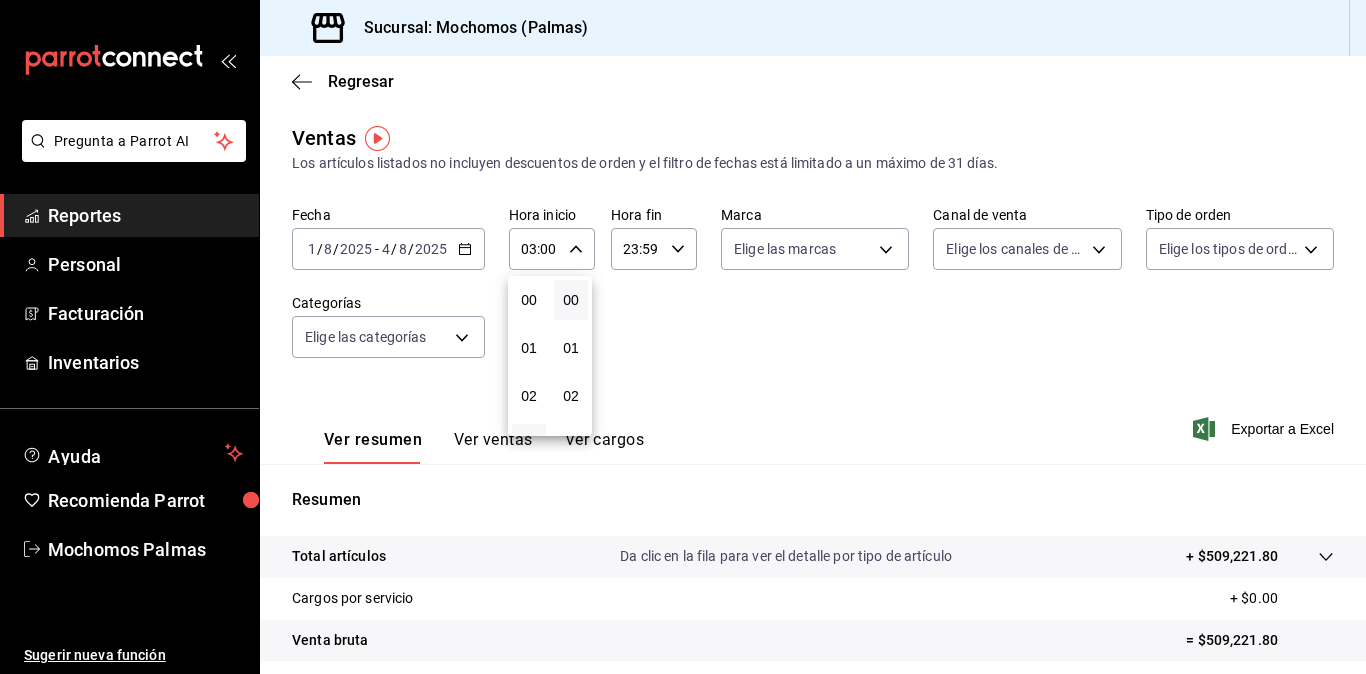 click on "03" at bounding box center (529, 444) 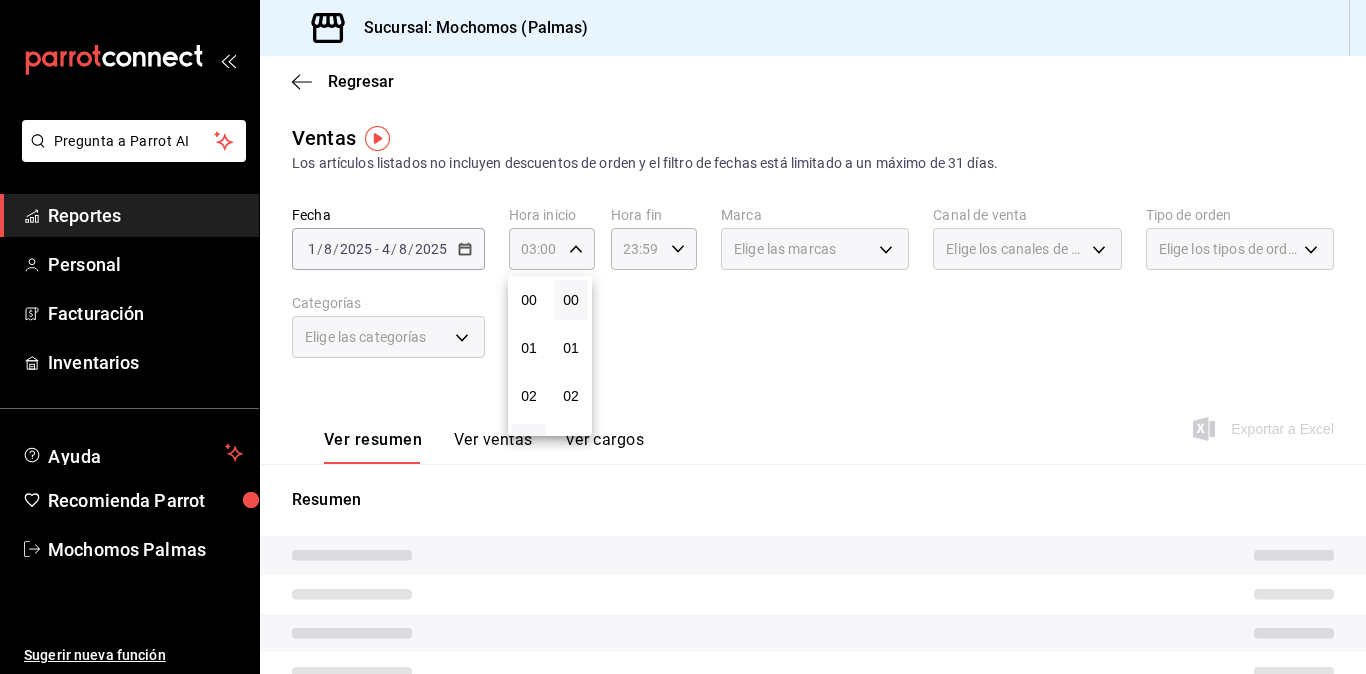 type 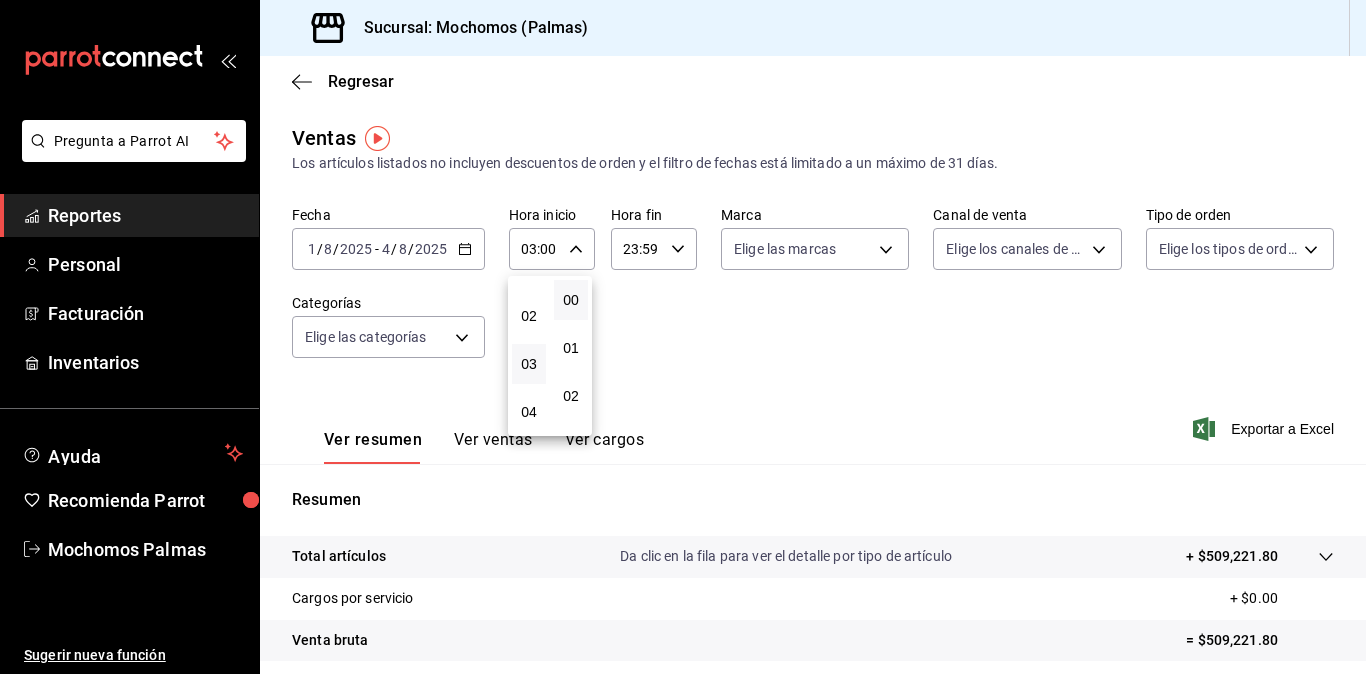 scroll, scrollTop: 120, scrollLeft: 0, axis: vertical 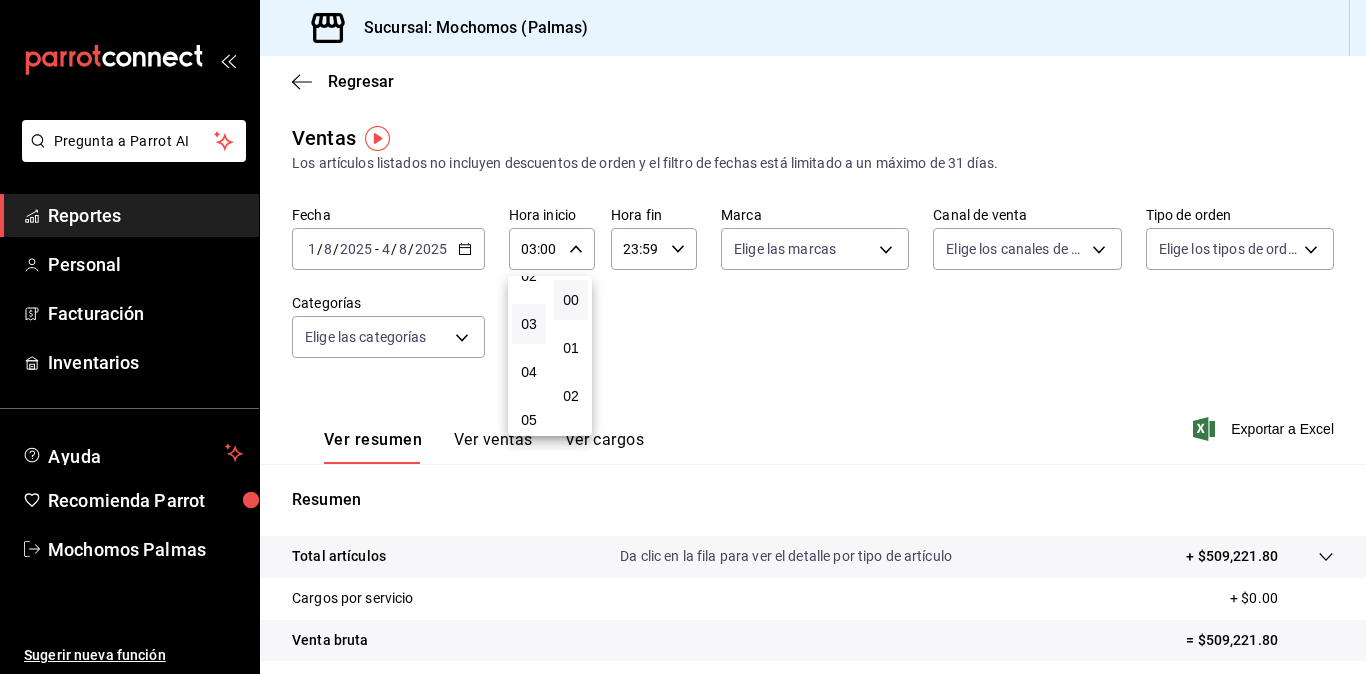 click on "05" at bounding box center (529, 420) 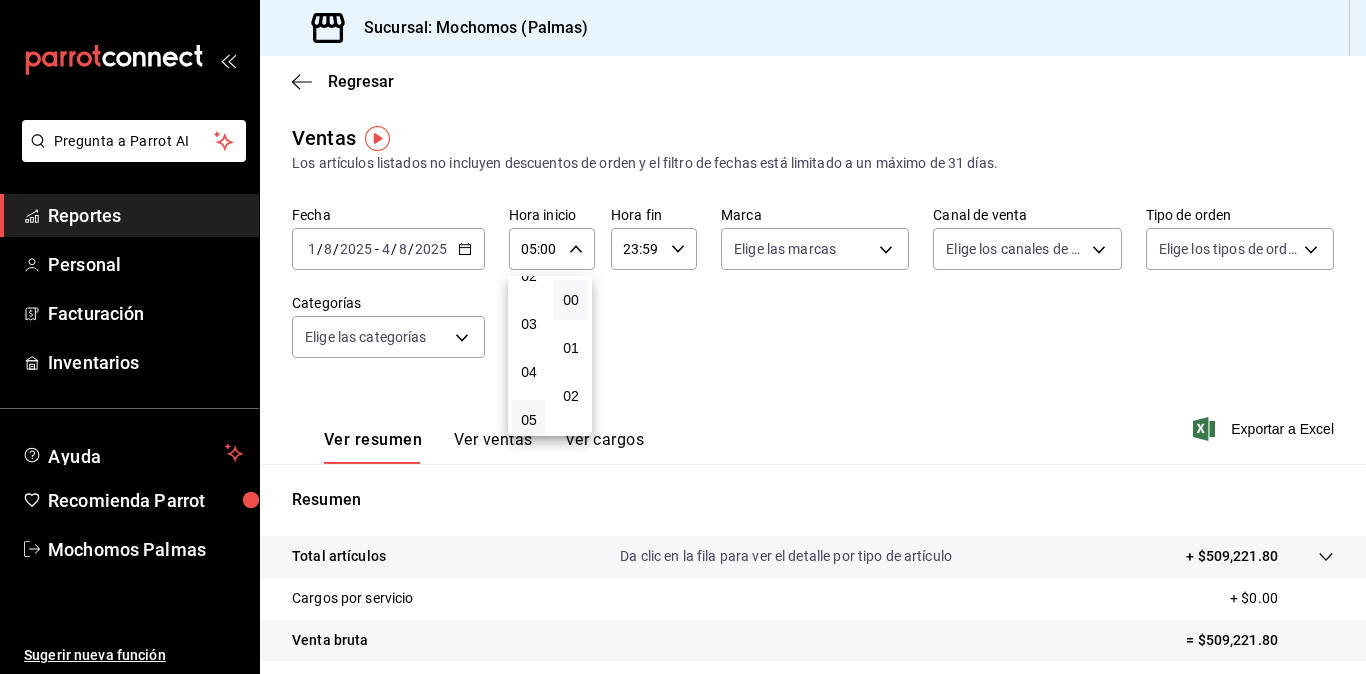 click at bounding box center (683, 337) 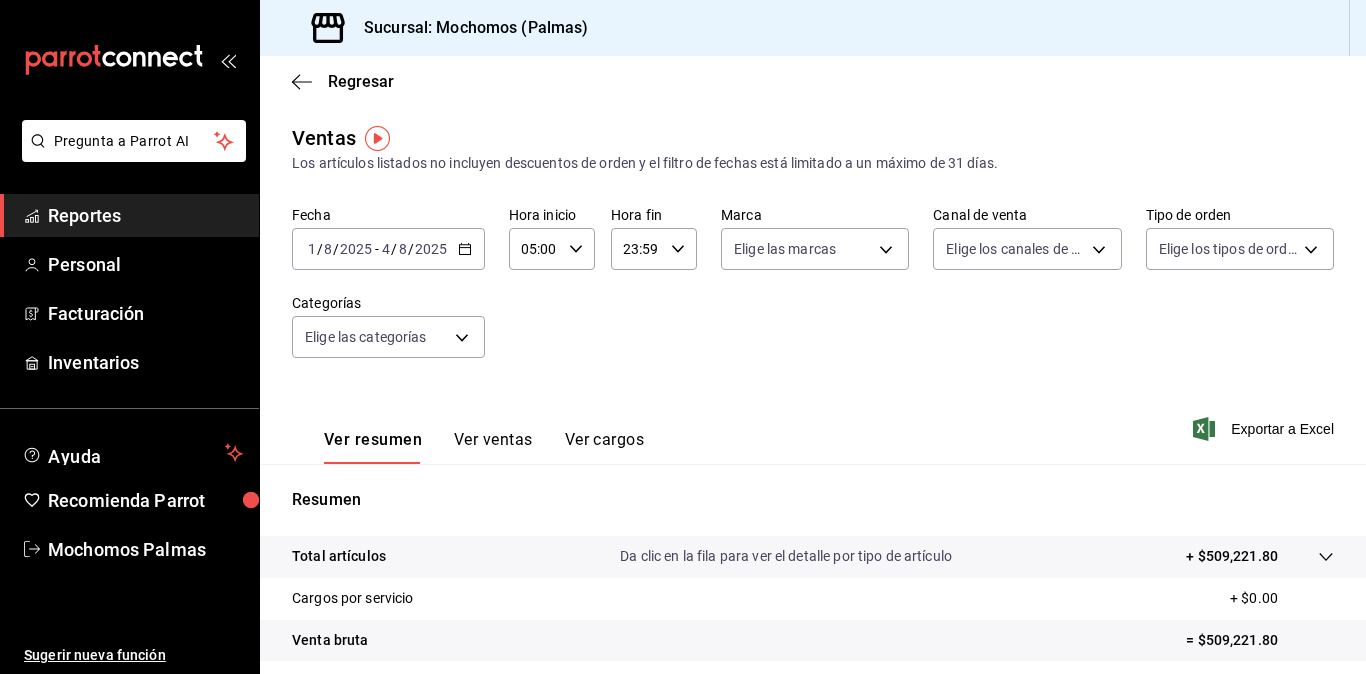 click 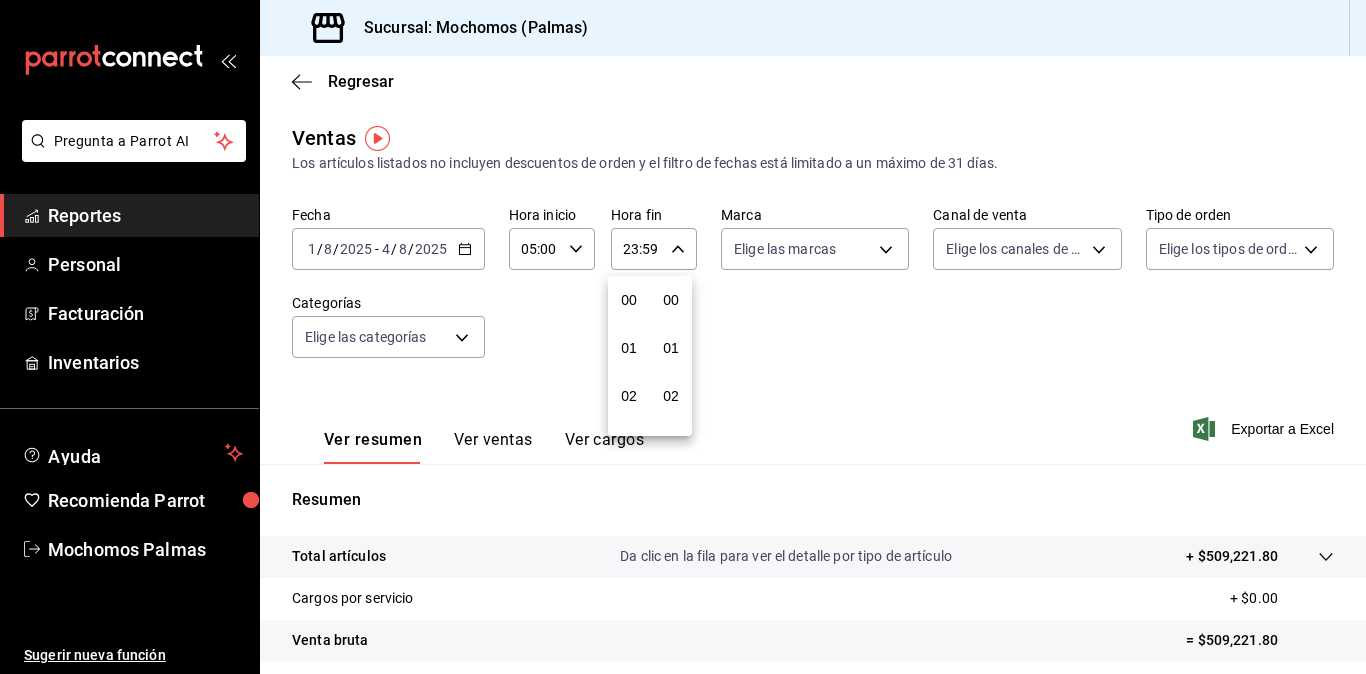 scroll, scrollTop: 992, scrollLeft: 0, axis: vertical 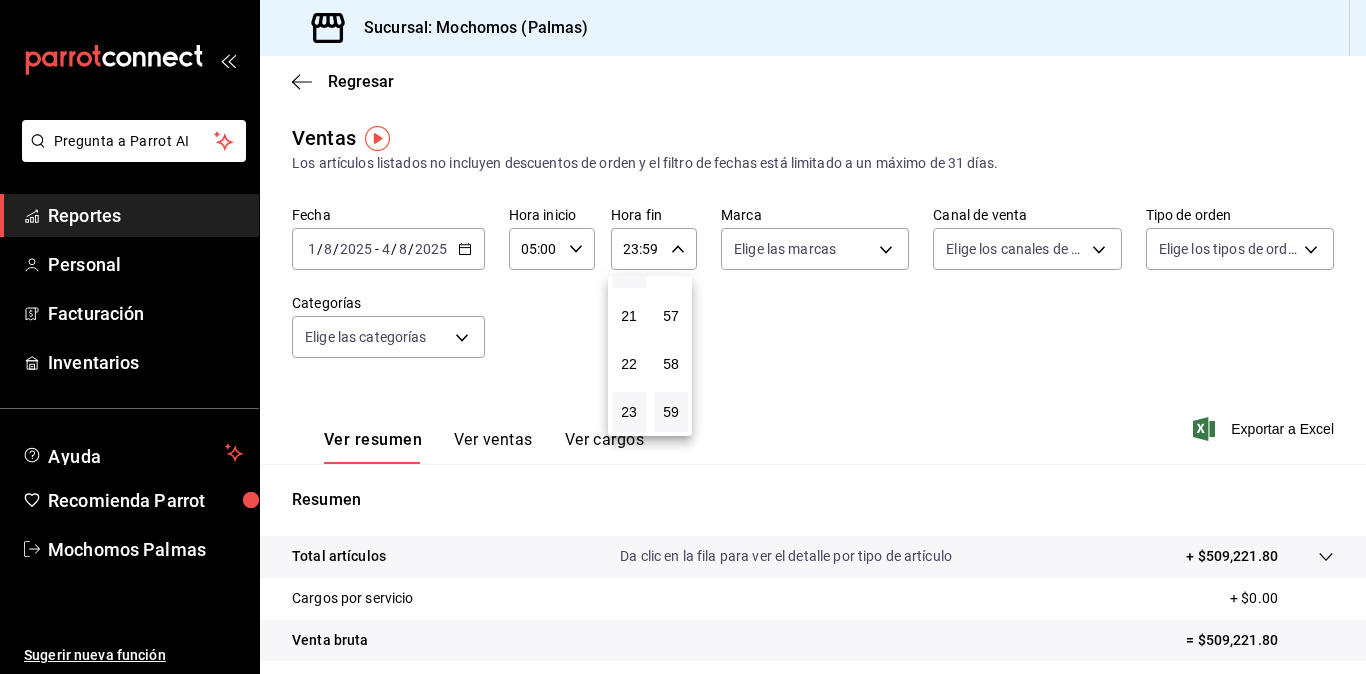 click on "20" at bounding box center (629, 268) 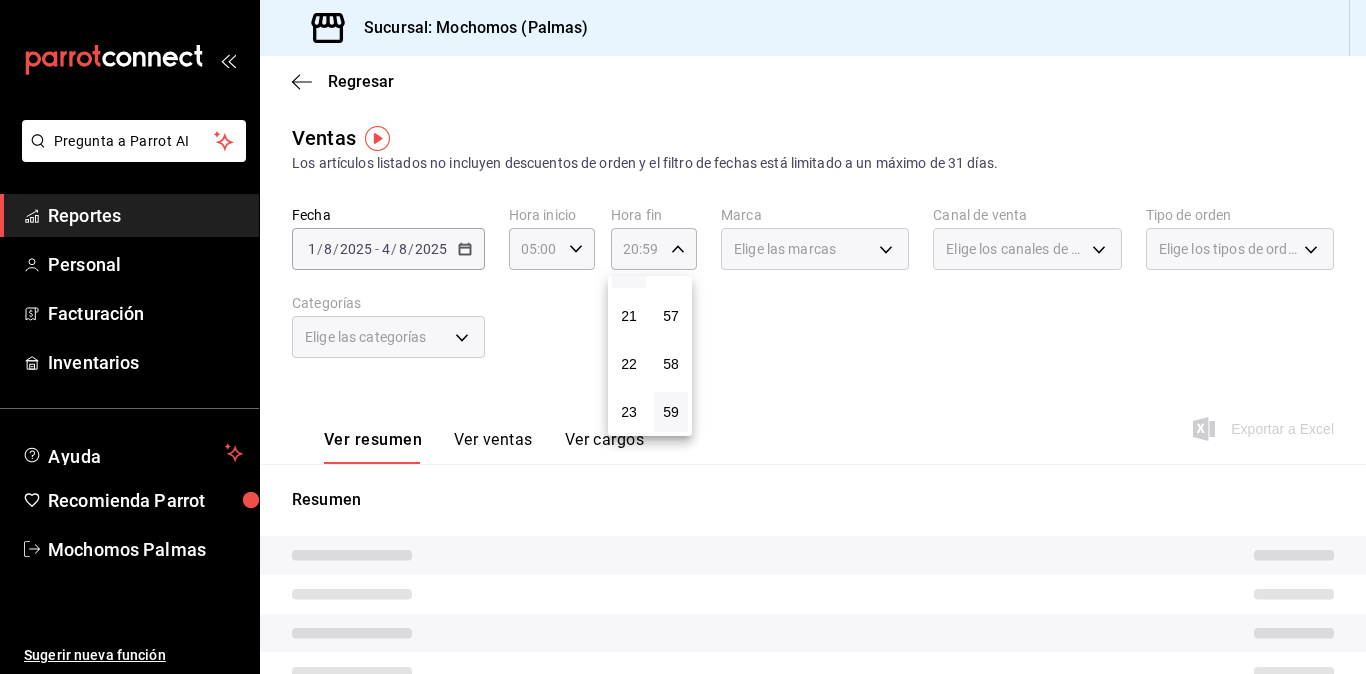 type 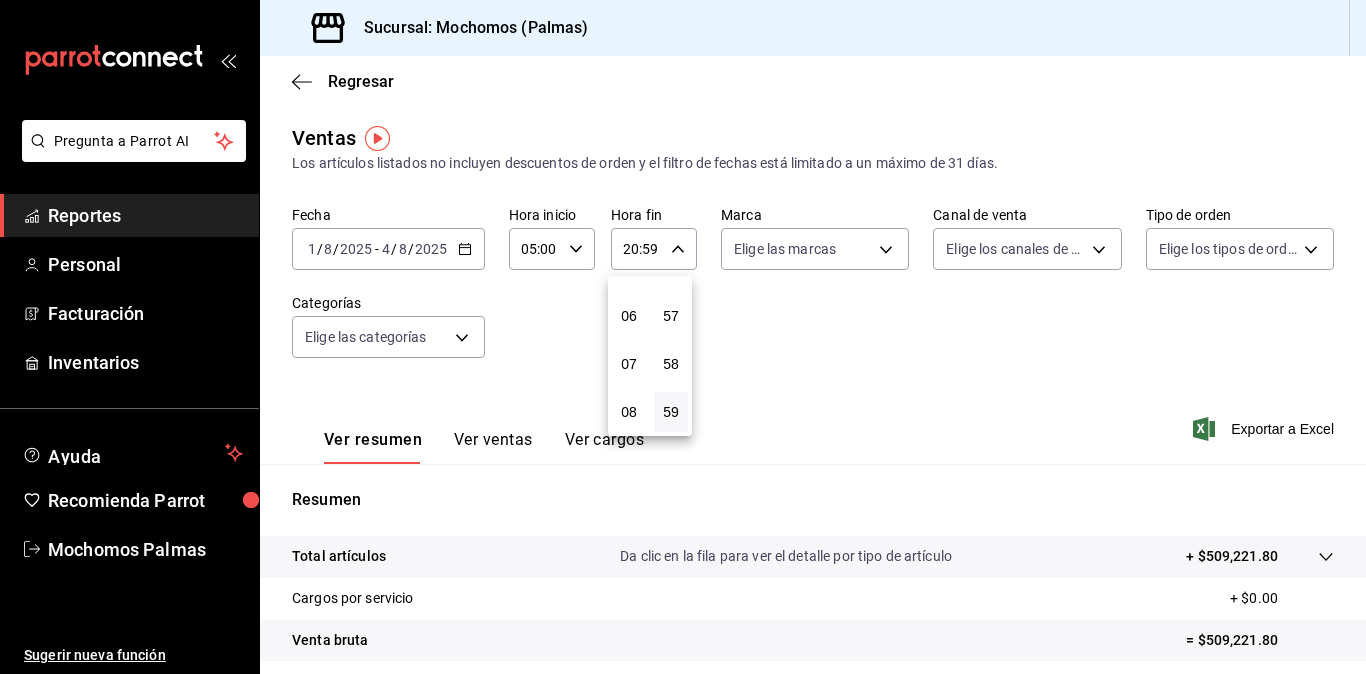 scroll, scrollTop: 232, scrollLeft: 0, axis: vertical 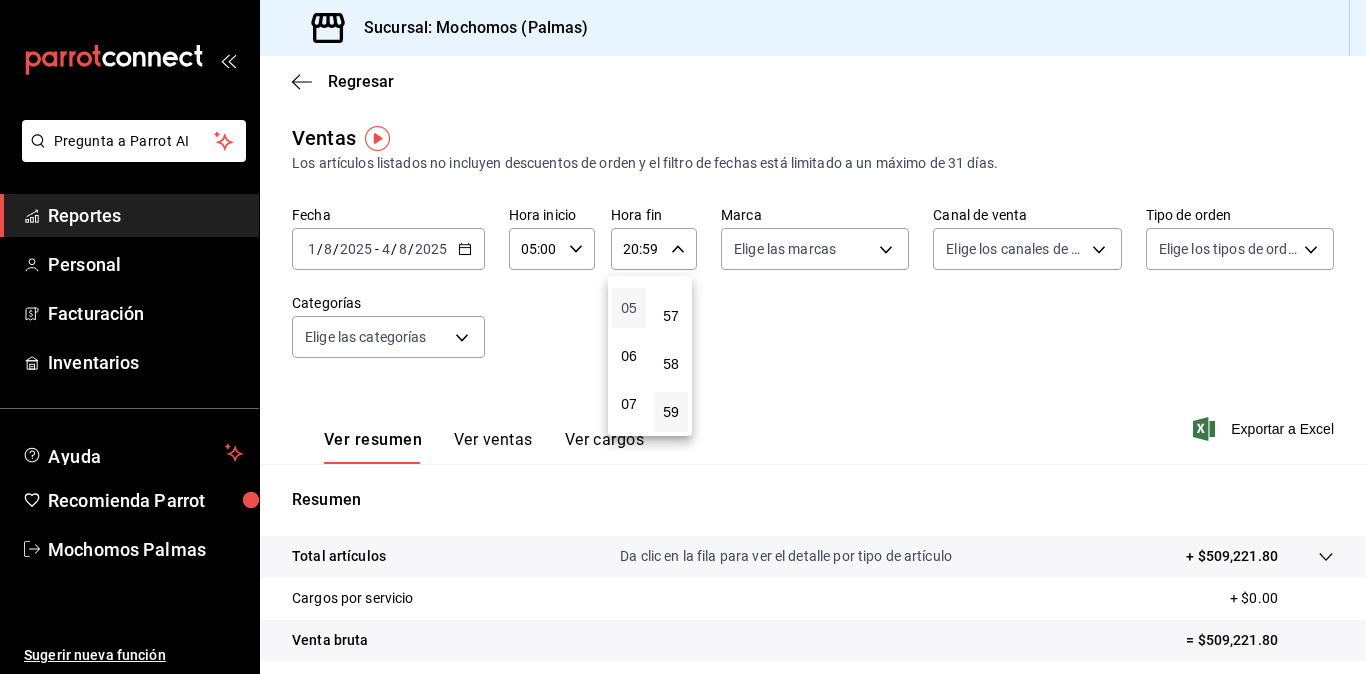 click on "05" at bounding box center [629, 308] 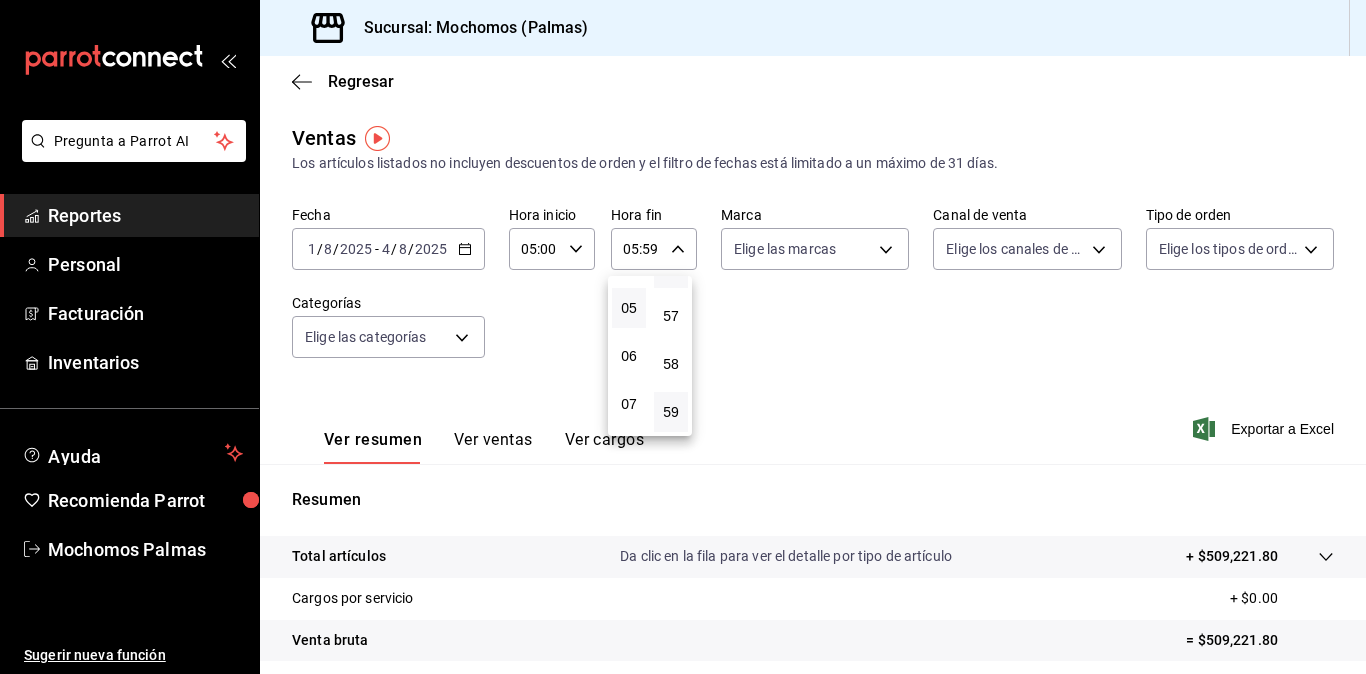 click on "56" at bounding box center (671, 268) 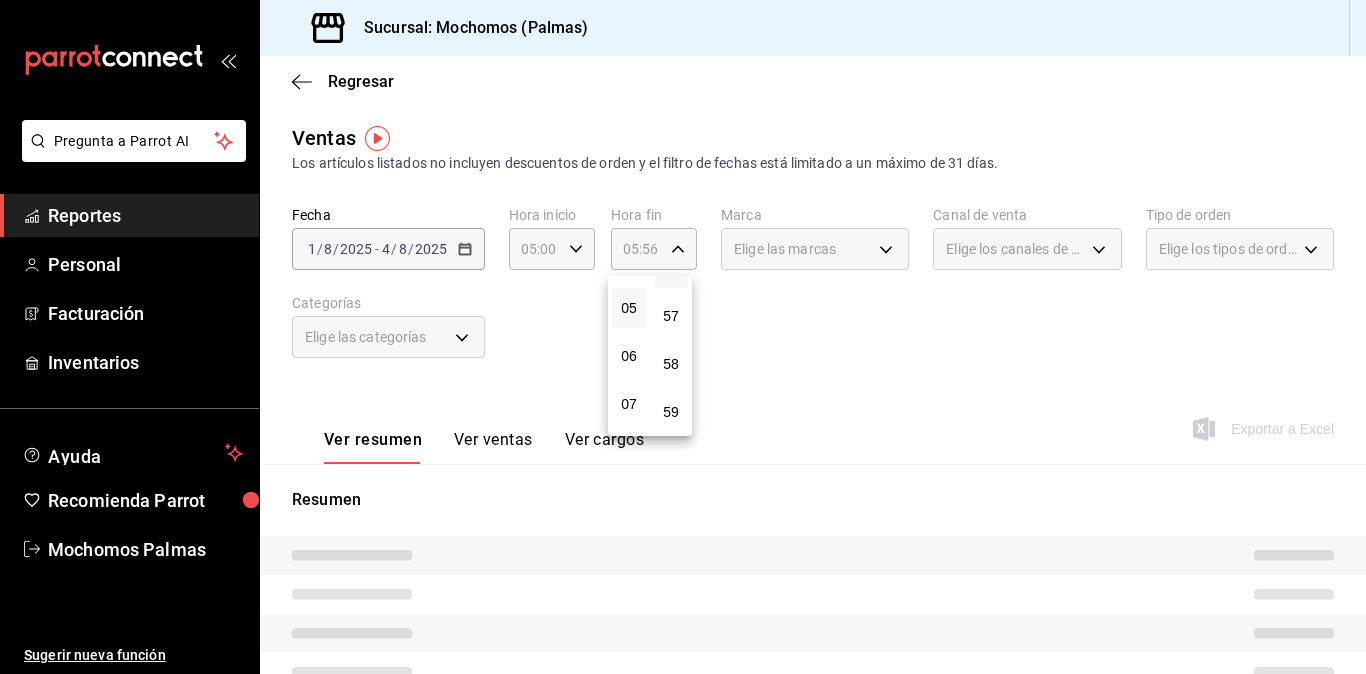 type 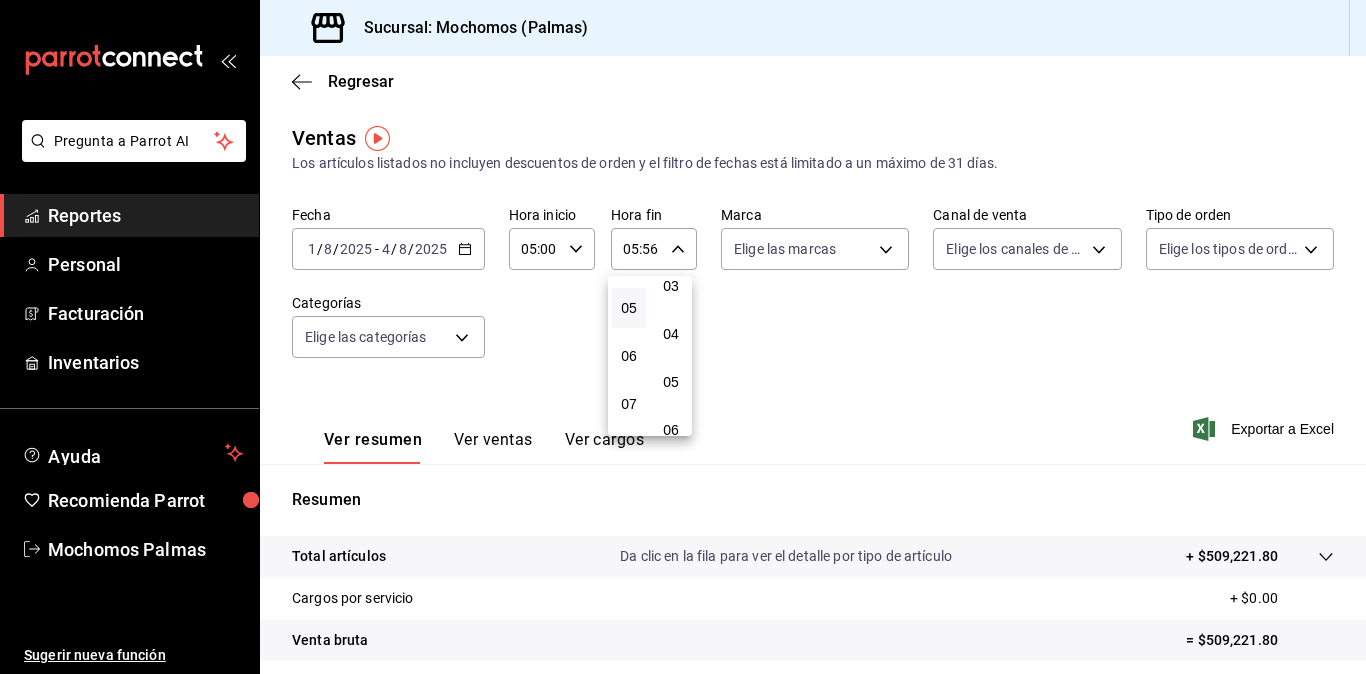 scroll, scrollTop: 0, scrollLeft: 0, axis: both 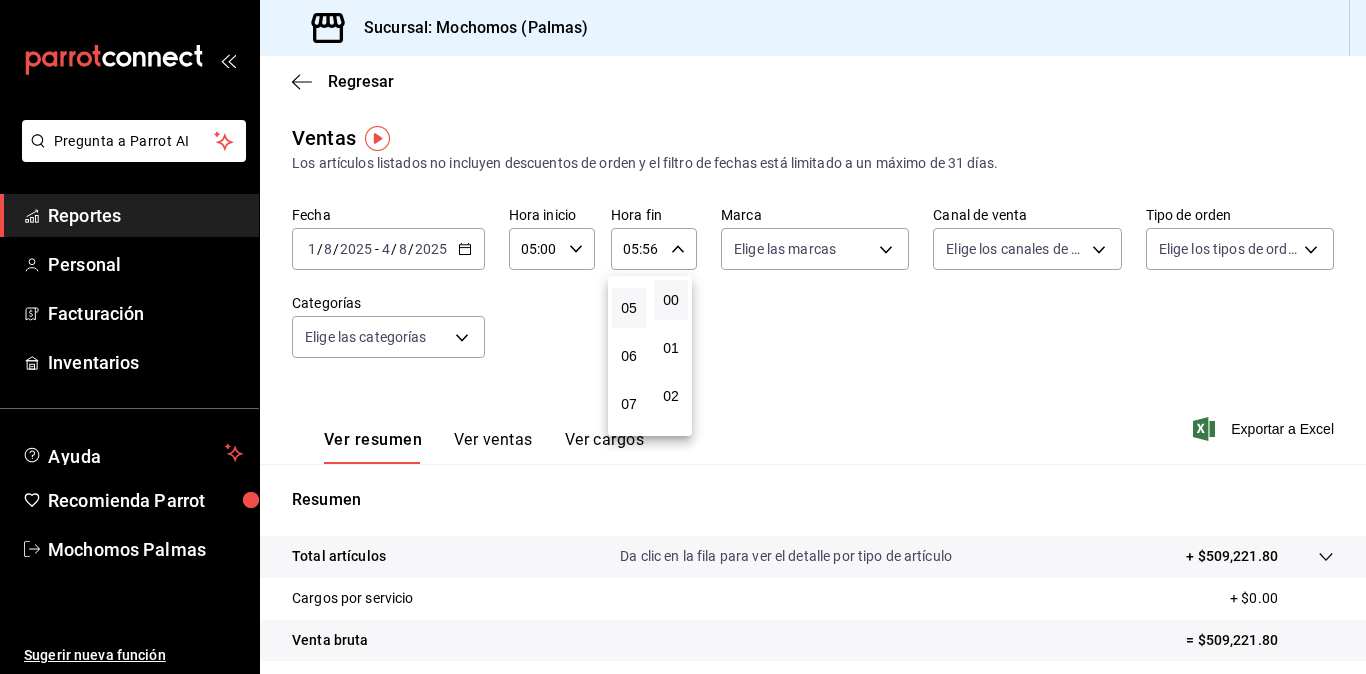 click on "00" at bounding box center (671, 300) 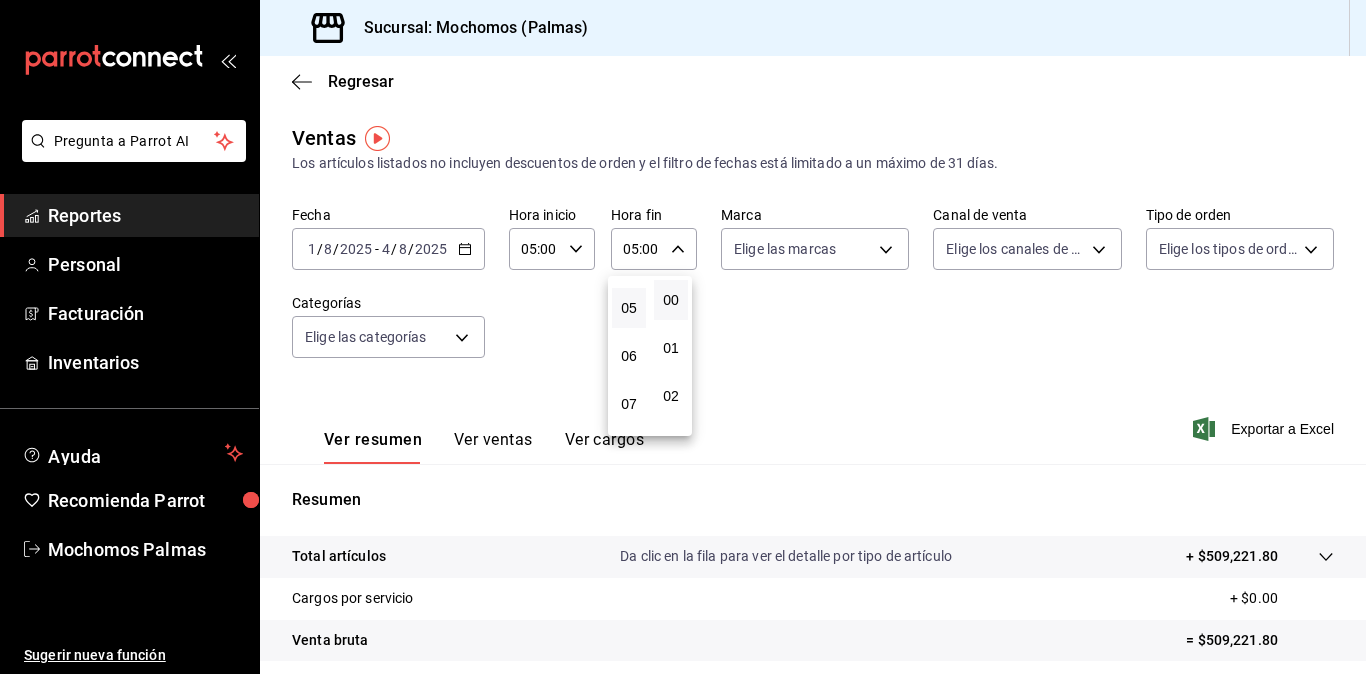 click at bounding box center [683, 337] 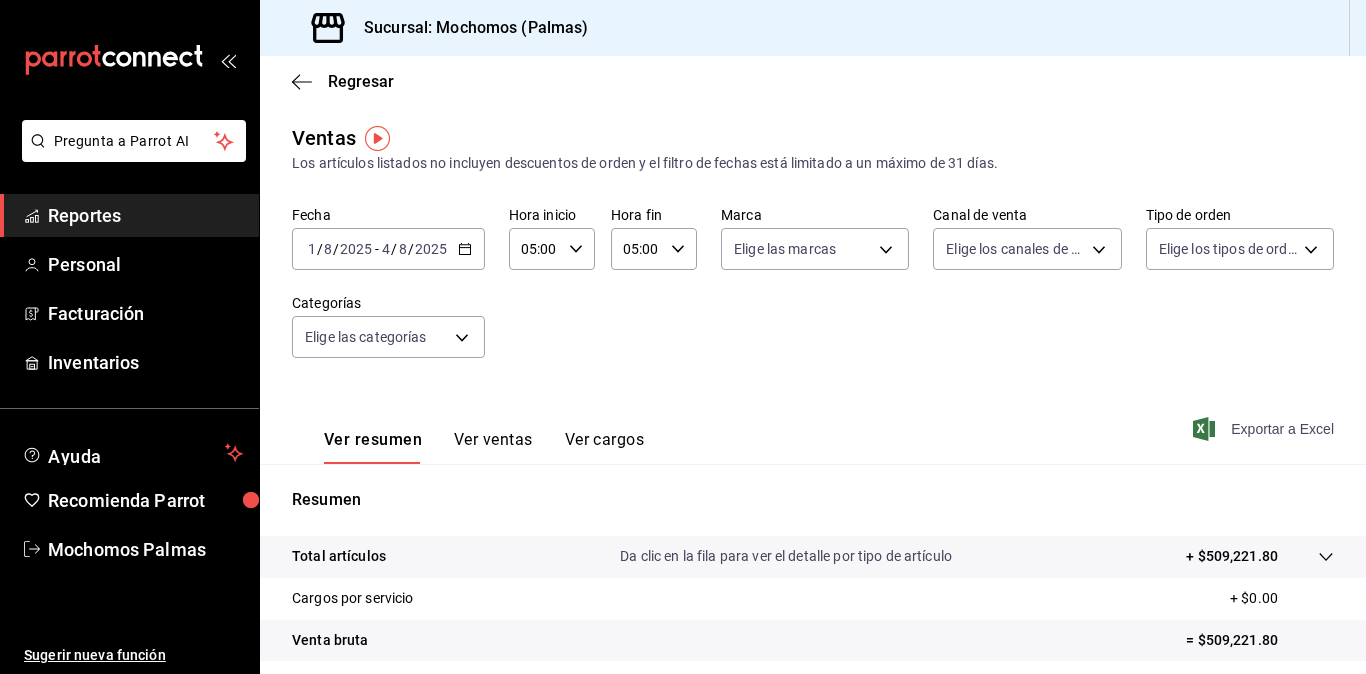click on "Exportar a Excel" at bounding box center [1265, 429] 